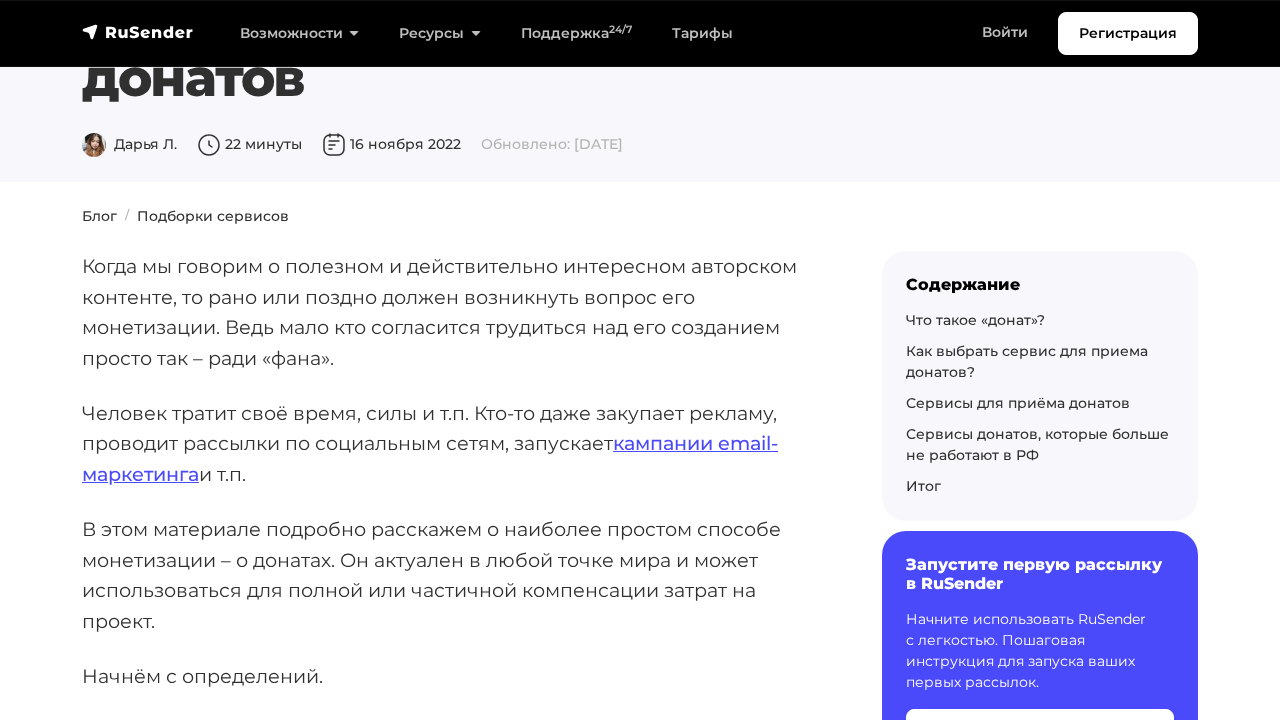 scroll, scrollTop: 129, scrollLeft: 0, axis: vertical 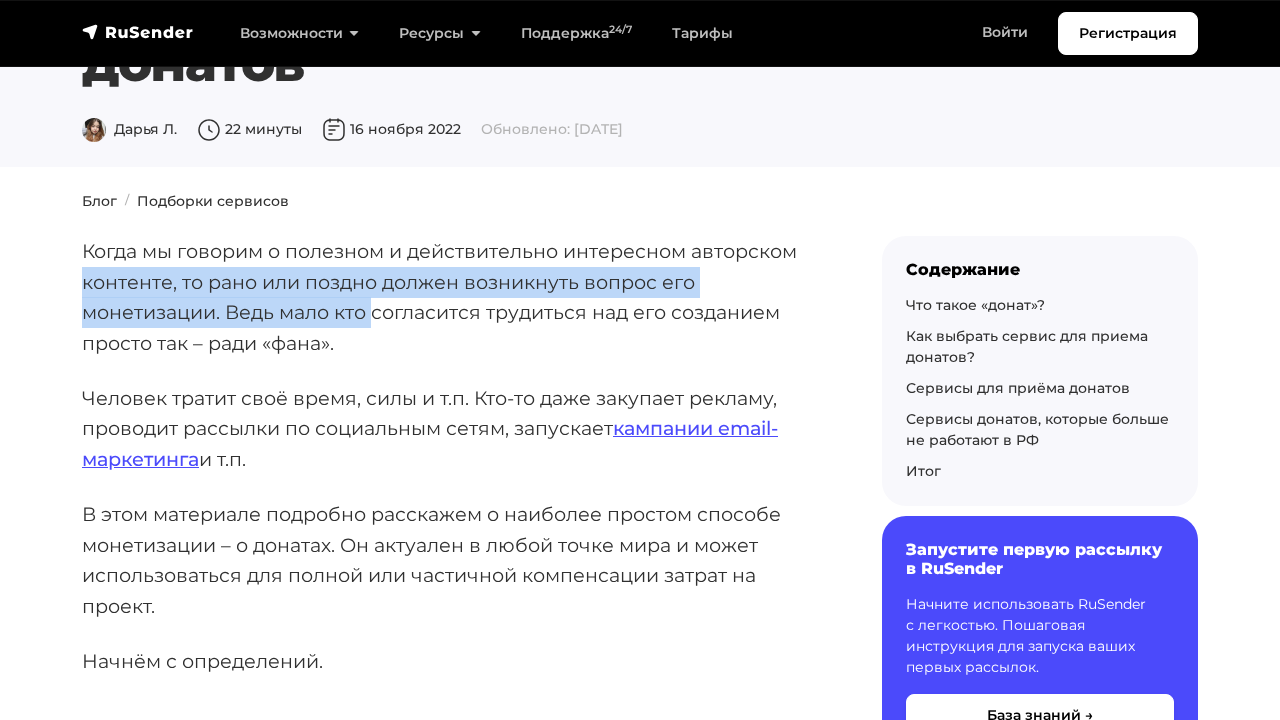 drag, startPoint x: 84, startPoint y: 269, endPoint x: 376, endPoint y: 300, distance: 293.64093 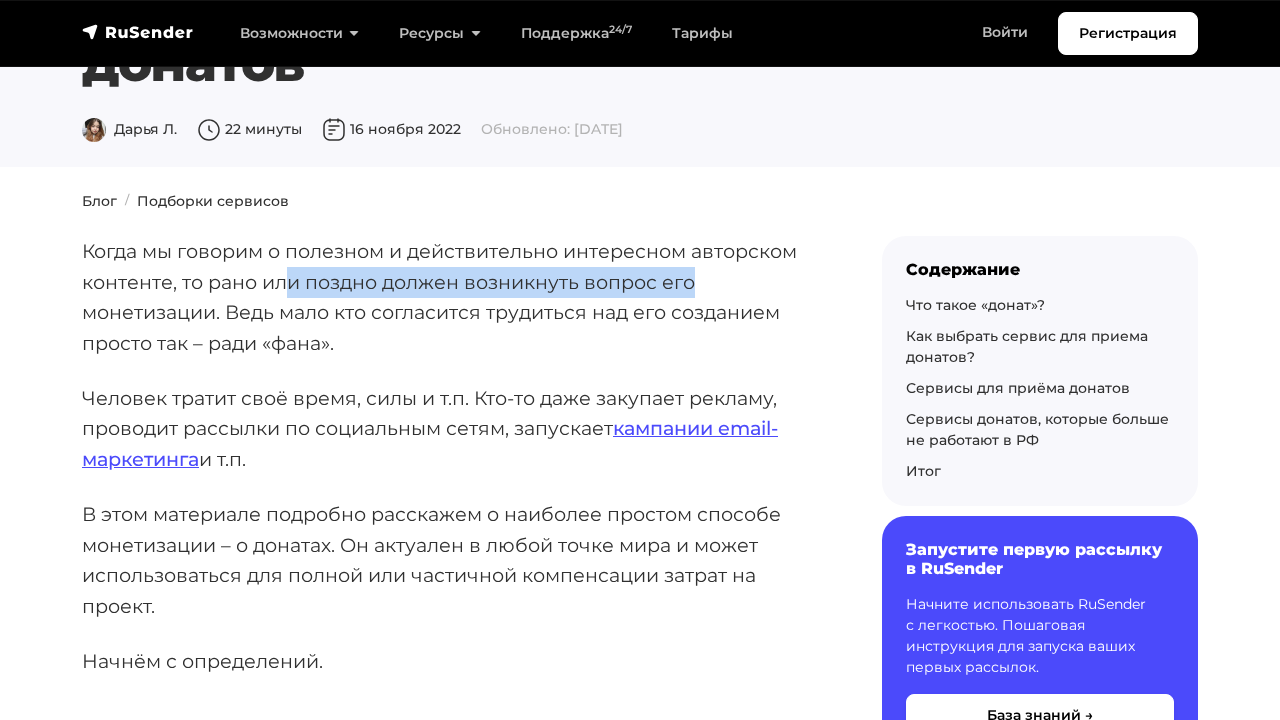 drag, startPoint x: 282, startPoint y: 263, endPoint x: 727, endPoint y: 265, distance: 445.0045 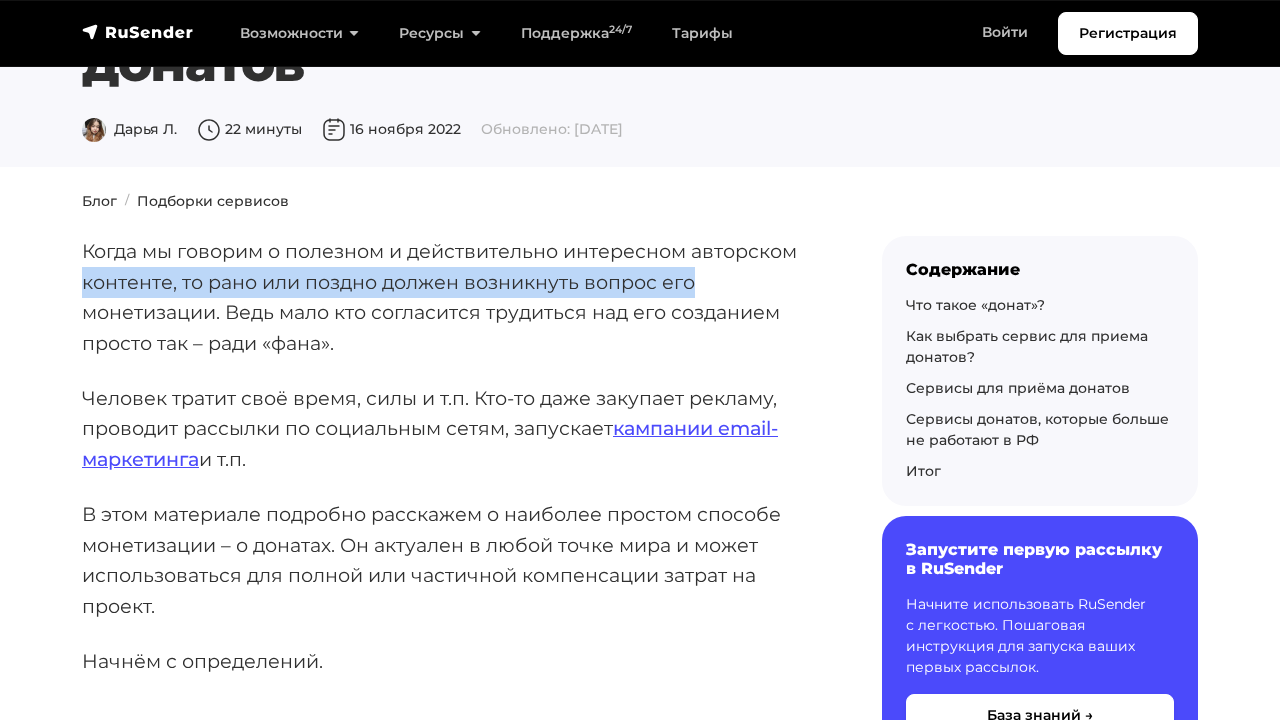 drag, startPoint x: 695, startPoint y: 265, endPoint x: 81, endPoint y: 265, distance: 614 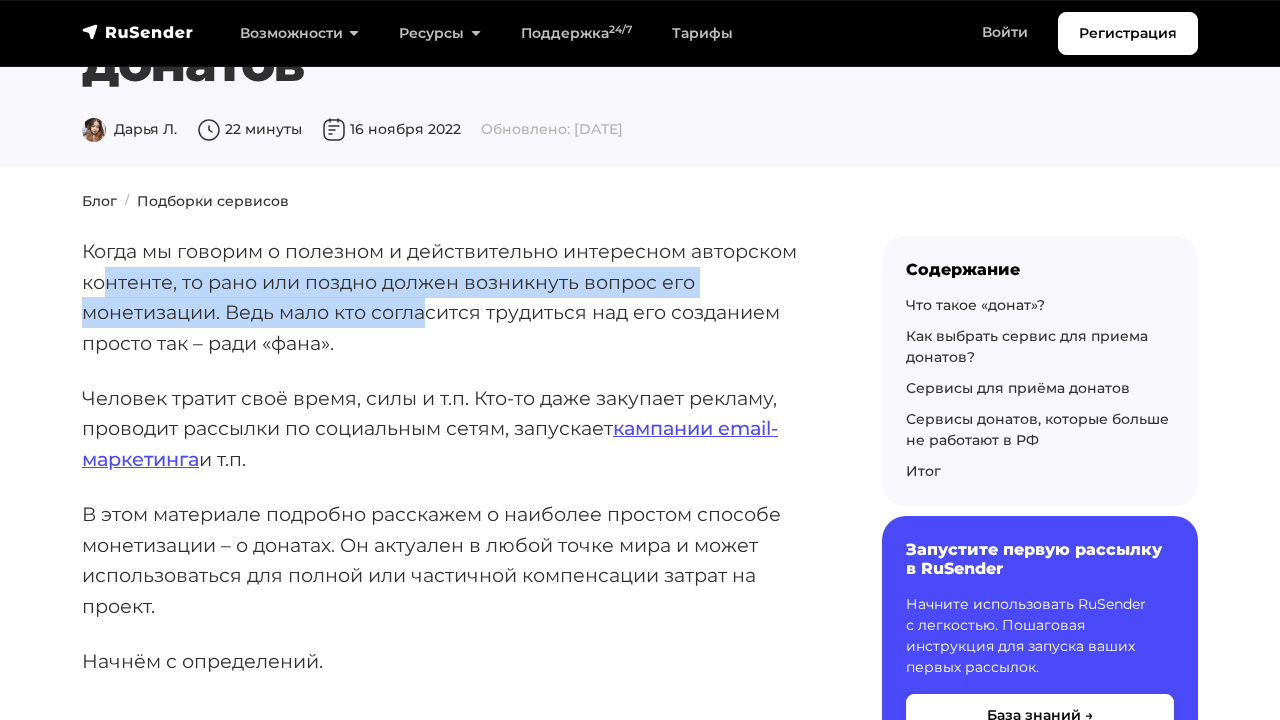 drag, startPoint x: 101, startPoint y: 288, endPoint x: 508, endPoint y: 320, distance: 408.25604 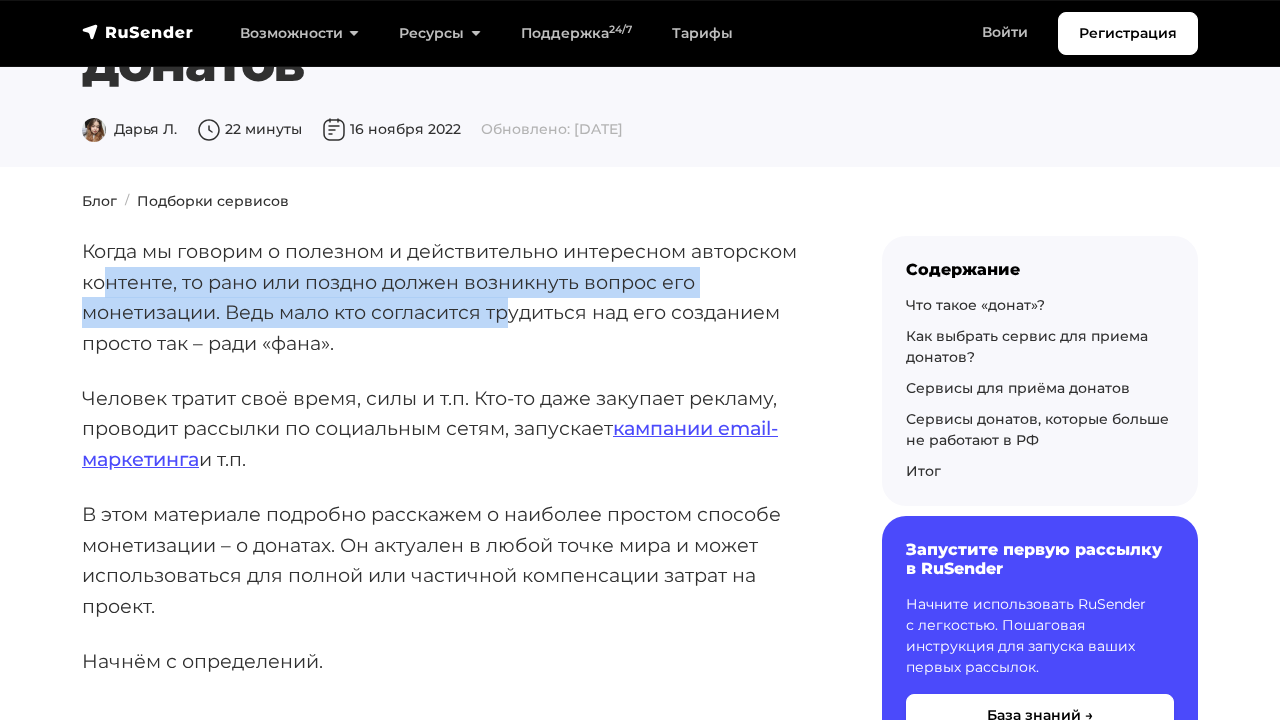 click on "Когда мы говорим о полезном и действительно интересном авторском контенте, то рано или поздно должен возникнуть вопрос его монетизации. Ведь мало кто согласится трудиться над его созданием просто так – ради «фана»." at bounding box center (450, 297) 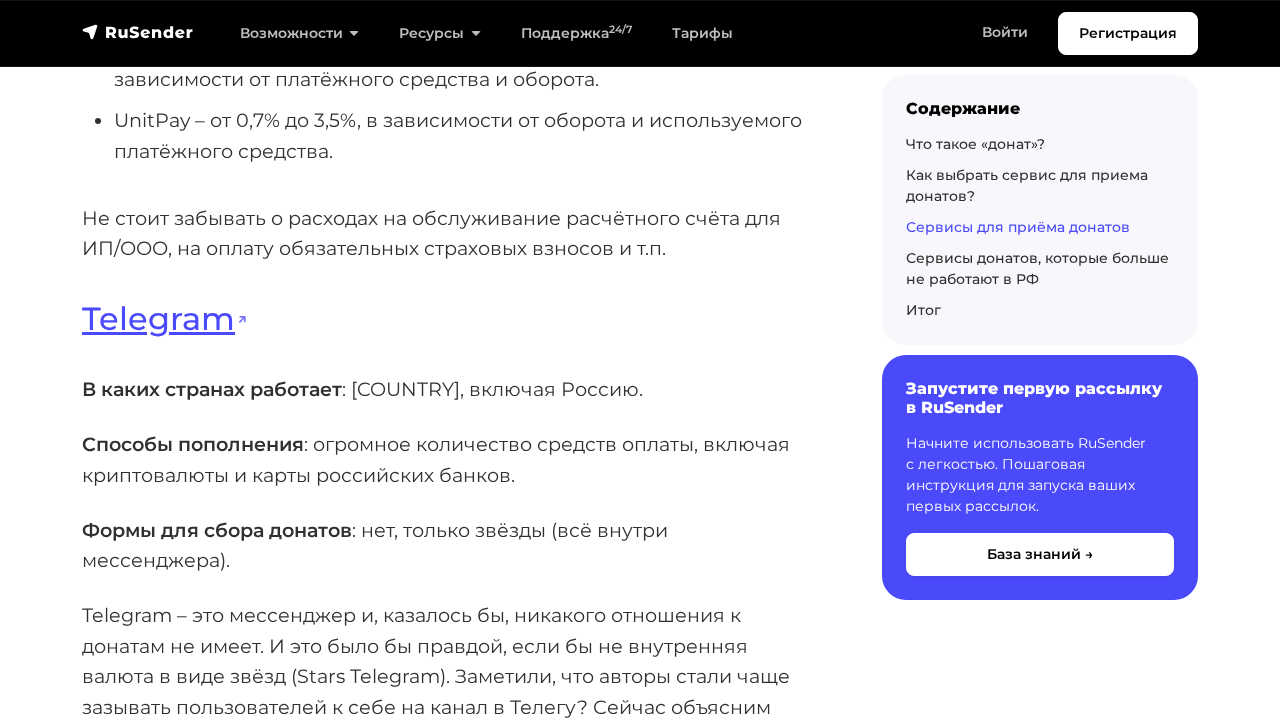 scroll, scrollTop: 5413, scrollLeft: 0, axis: vertical 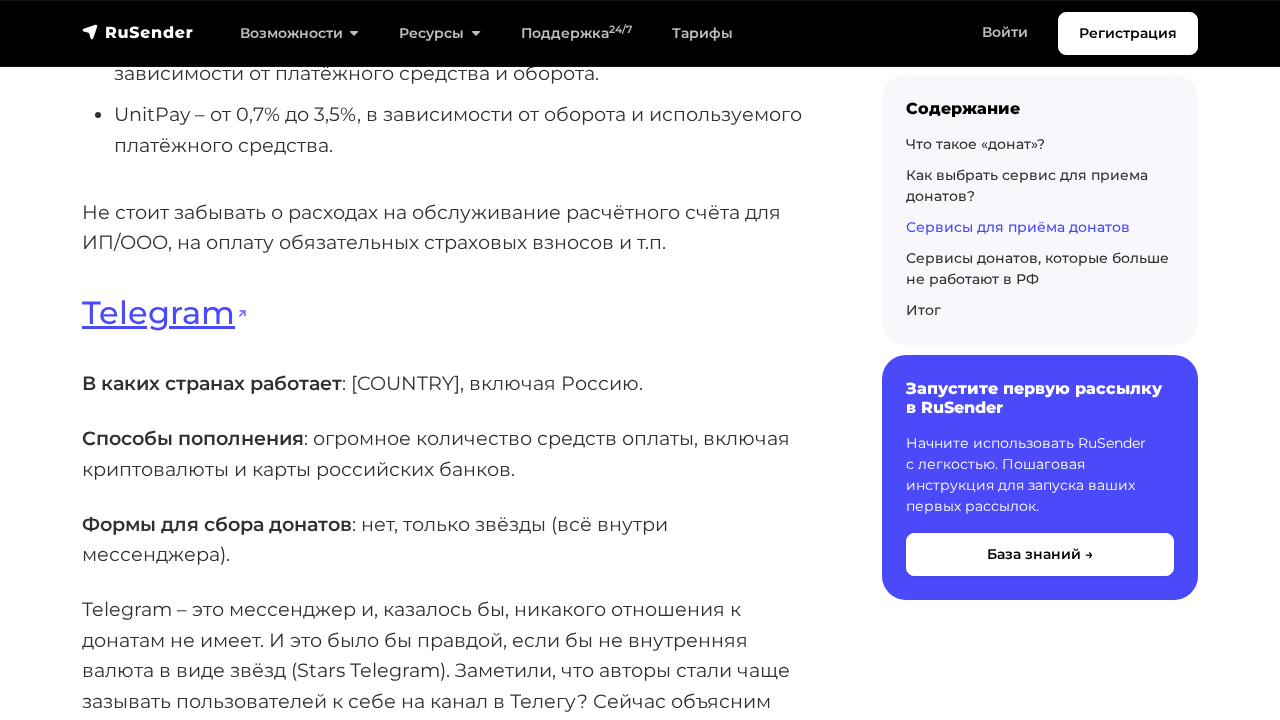 drag, startPoint x: 145, startPoint y: 322, endPoint x: 582, endPoint y: 322, distance: 437 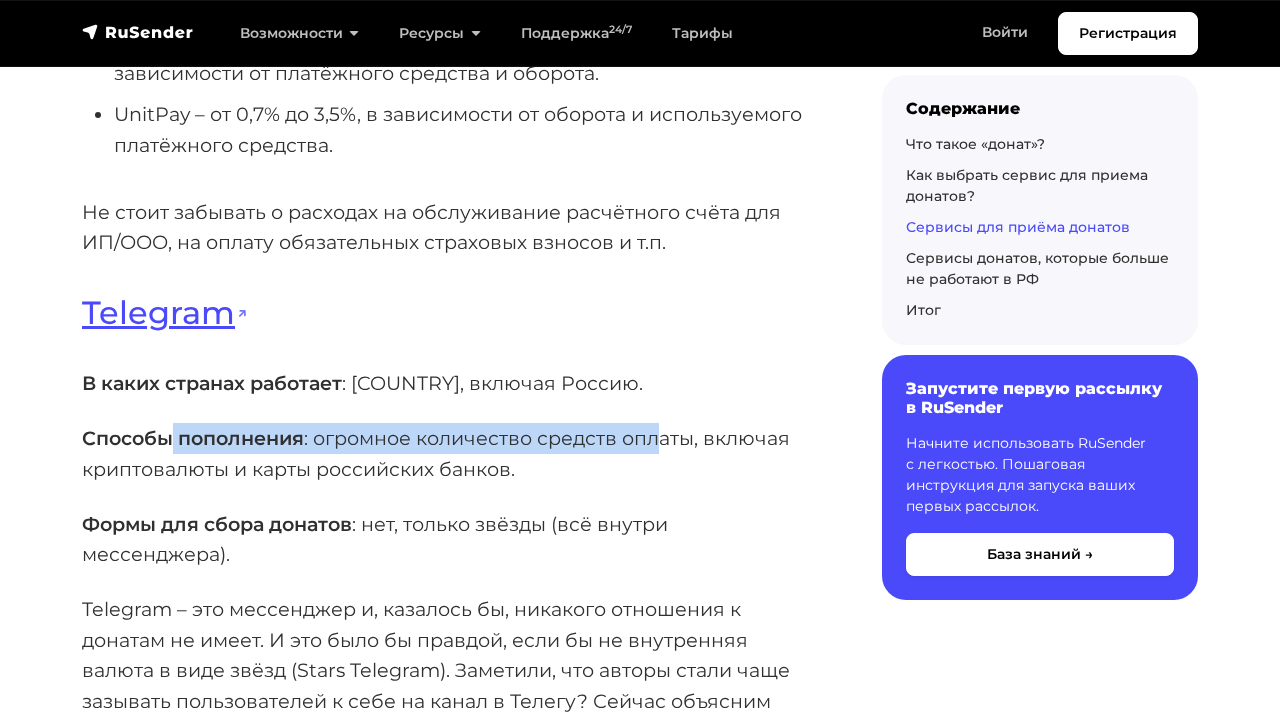 drag, startPoint x: 176, startPoint y: 362, endPoint x: 656, endPoint y: 362, distance: 480 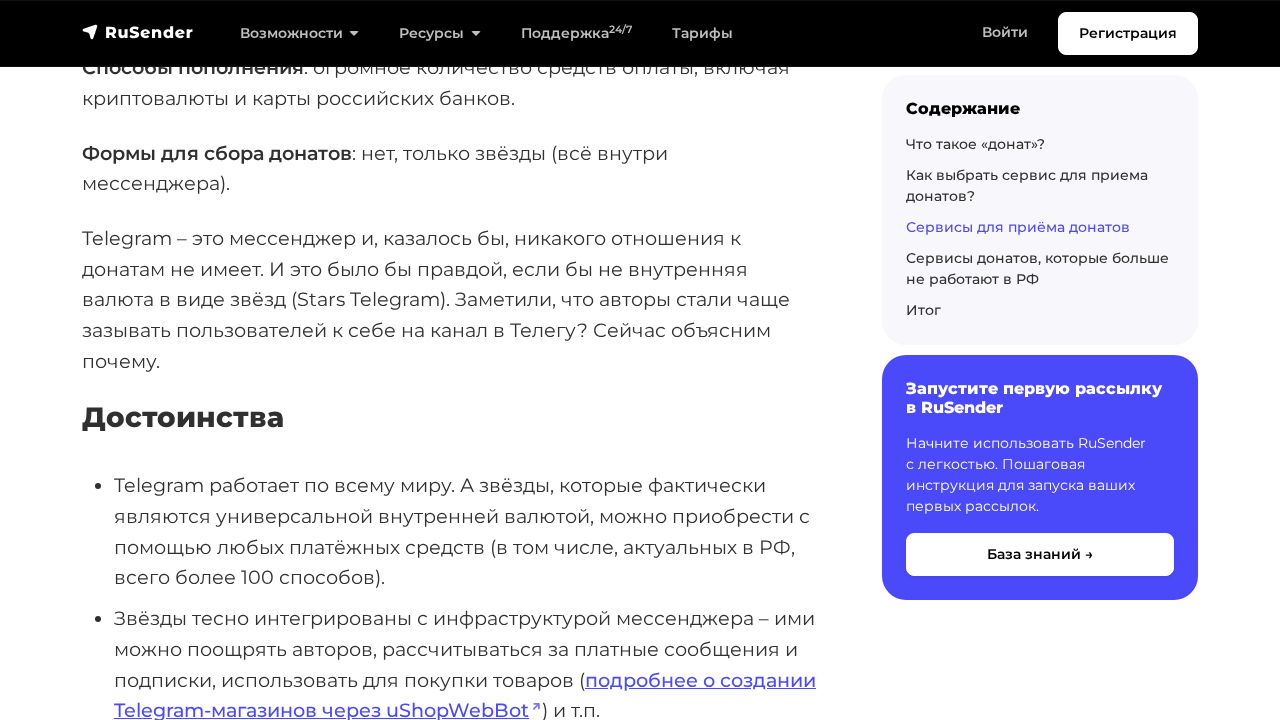 scroll, scrollTop: 5786, scrollLeft: 0, axis: vertical 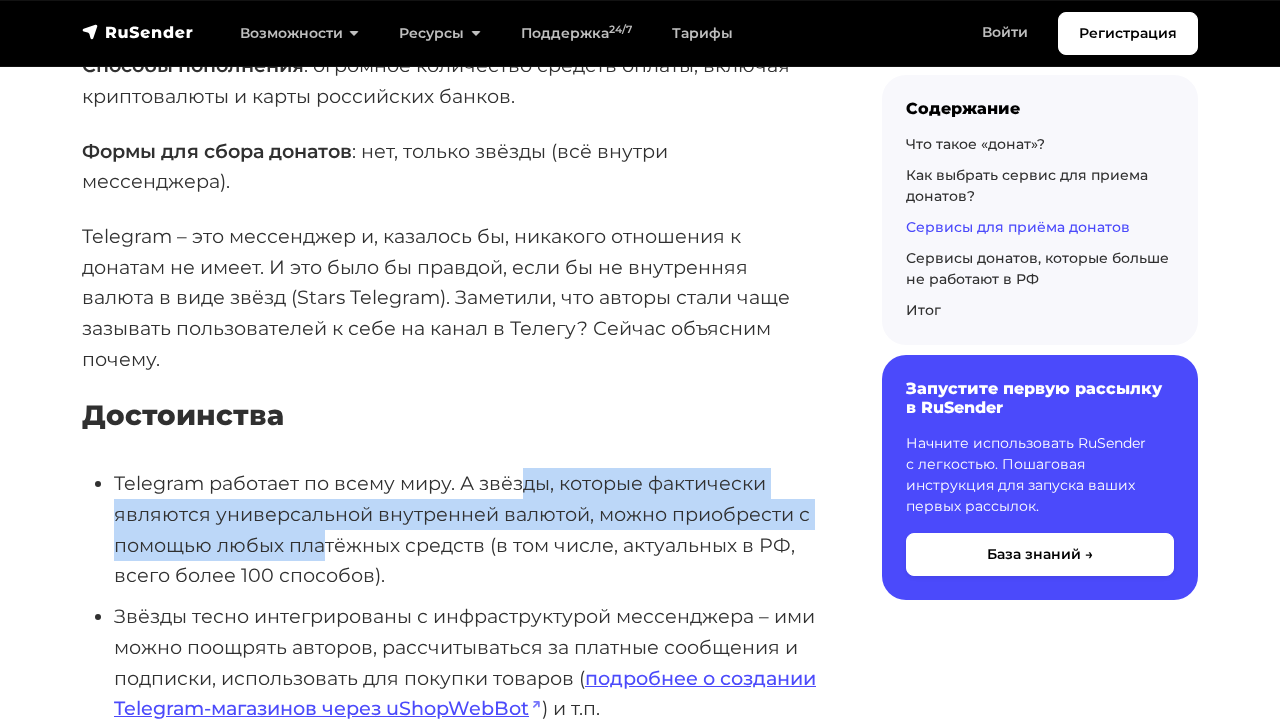 drag, startPoint x: 518, startPoint y: 388, endPoint x: 324, endPoint y: 435, distance: 199.61212 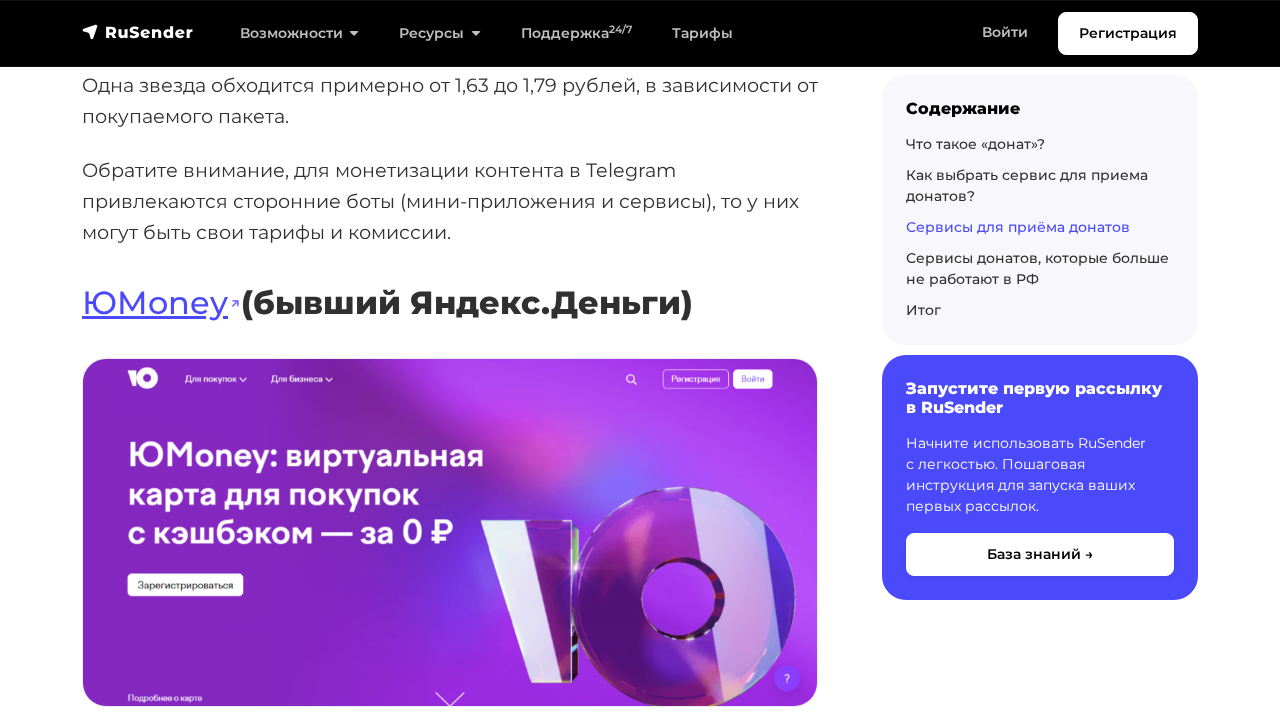 scroll, scrollTop: 7453, scrollLeft: 0, axis: vertical 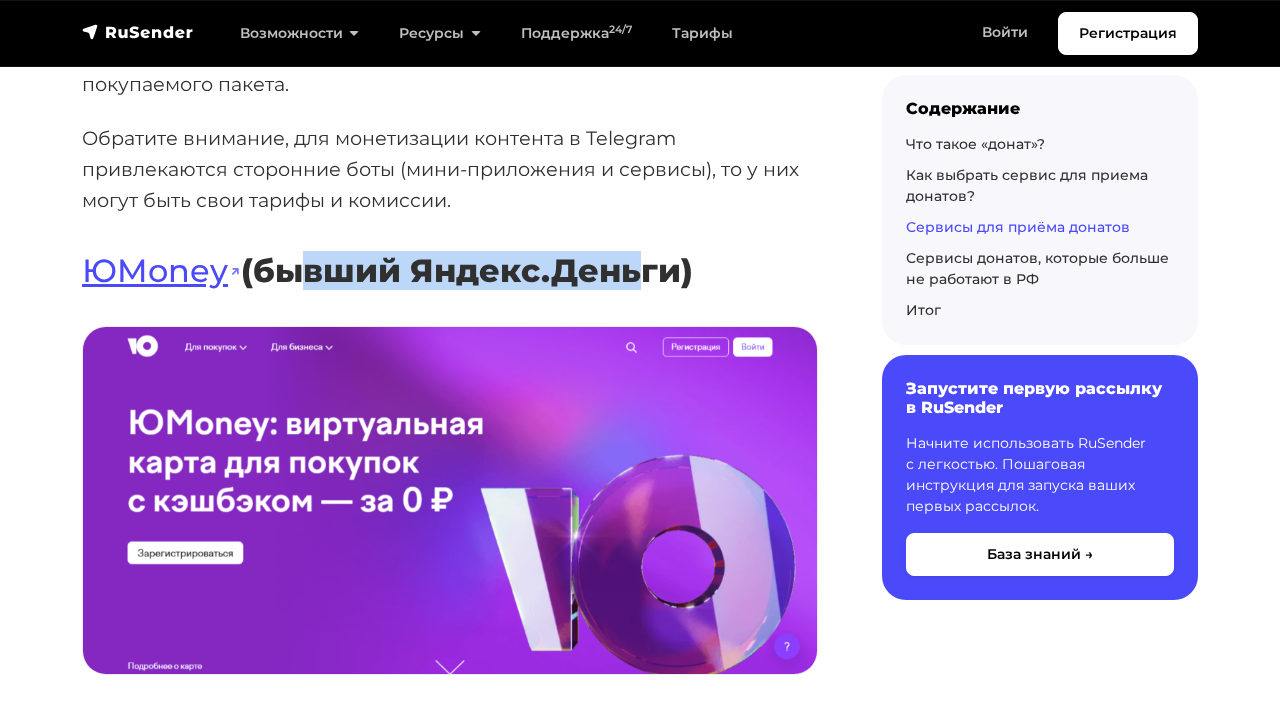 drag, startPoint x: 297, startPoint y: 141, endPoint x: 636, endPoint y: 143, distance: 339.0059 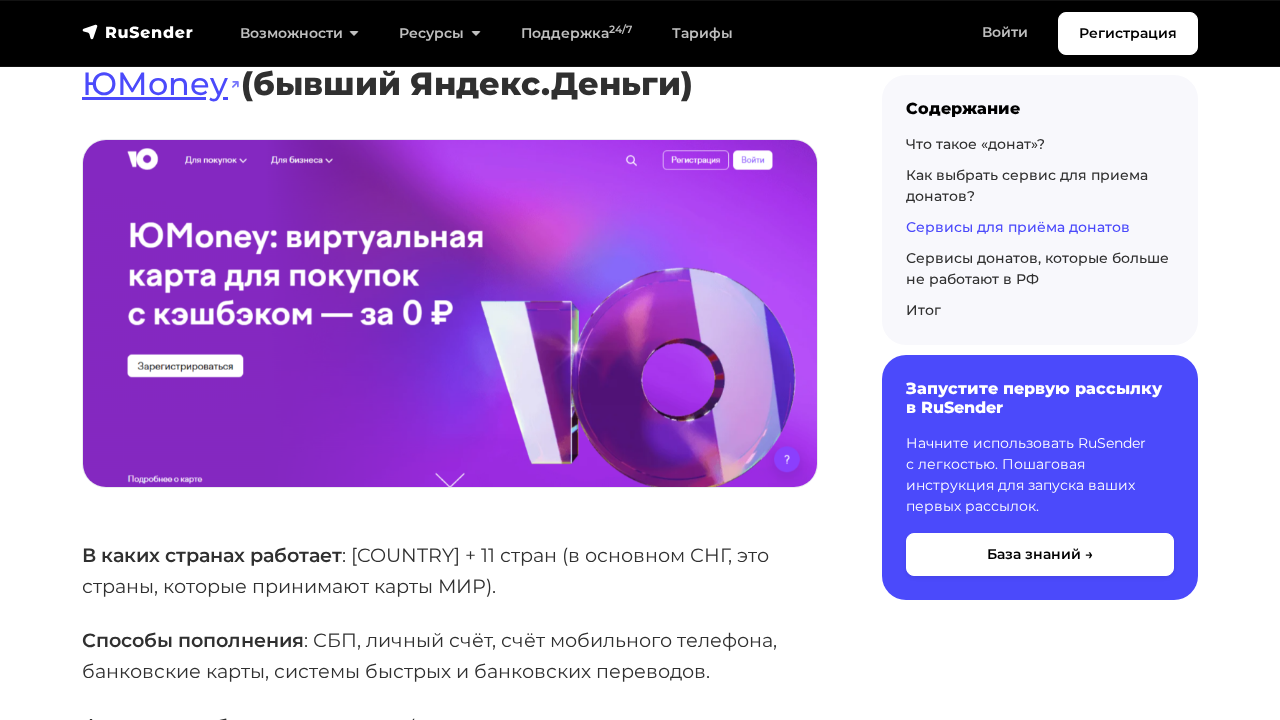 scroll, scrollTop: 7643, scrollLeft: 0, axis: vertical 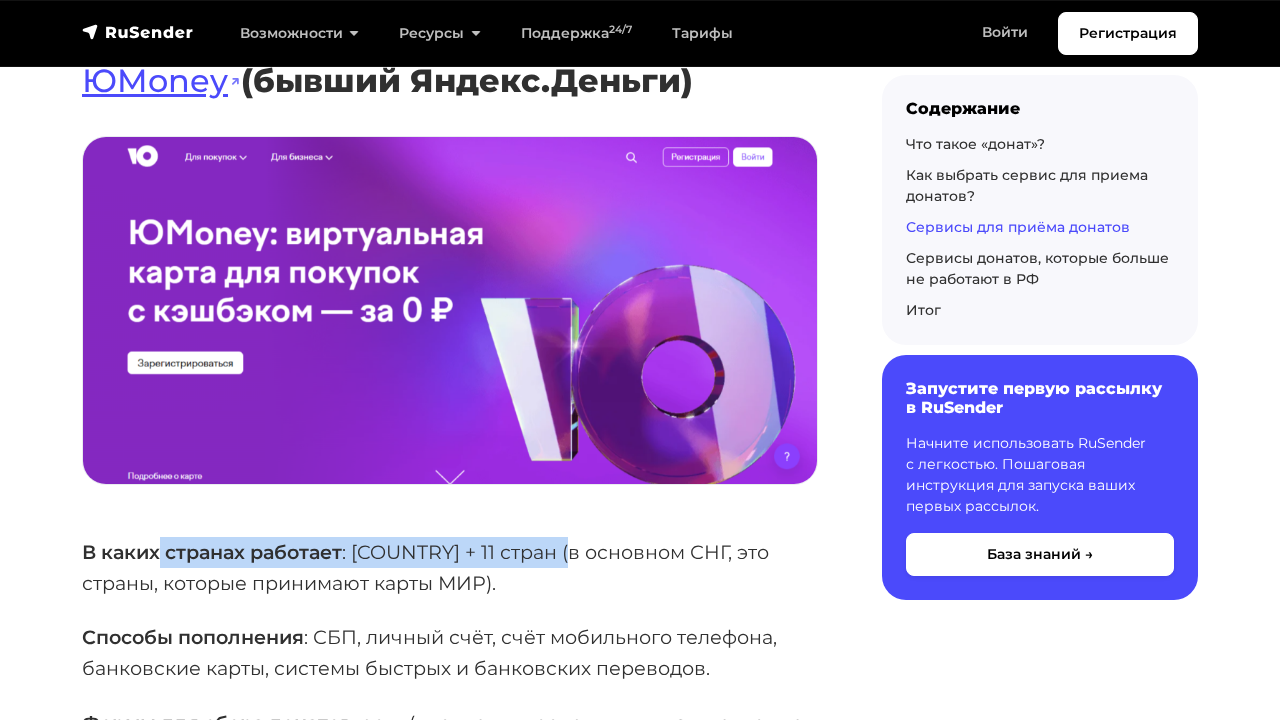 drag, startPoint x: 195, startPoint y: 439, endPoint x: 560, endPoint y: 439, distance: 365 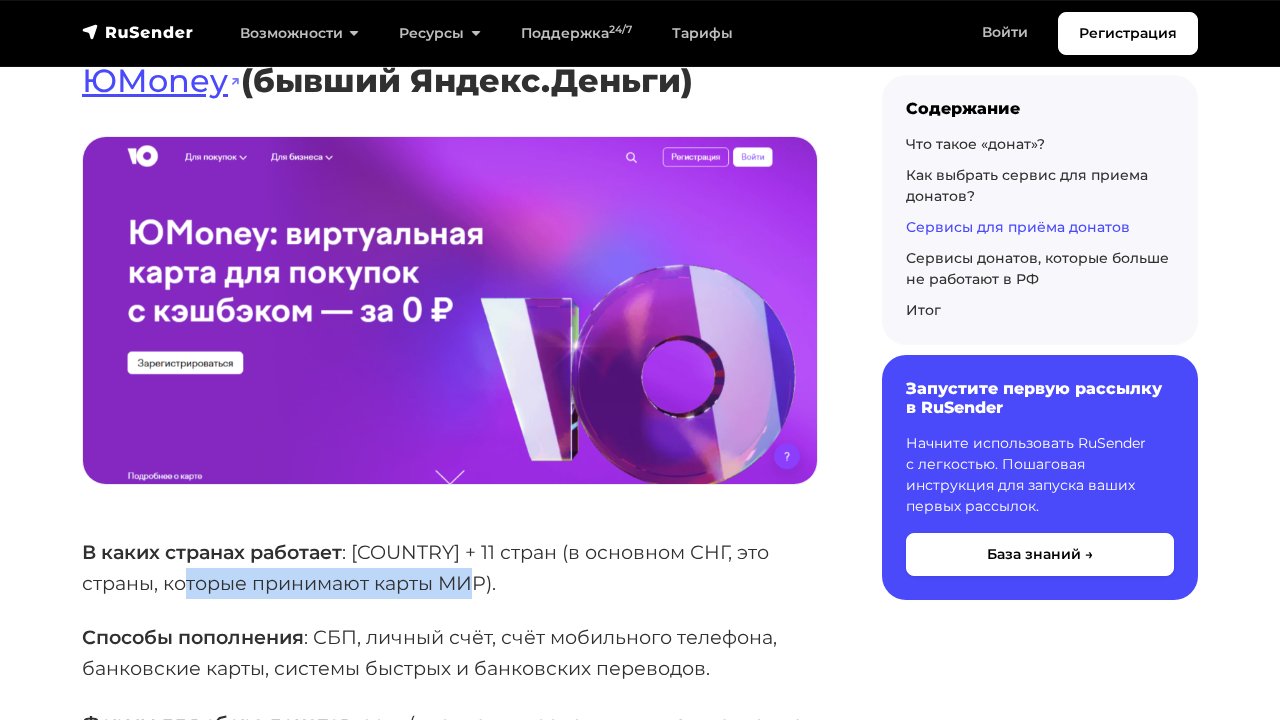 drag, startPoint x: 550, startPoint y: 455, endPoint x: 185, endPoint y: 455, distance: 365 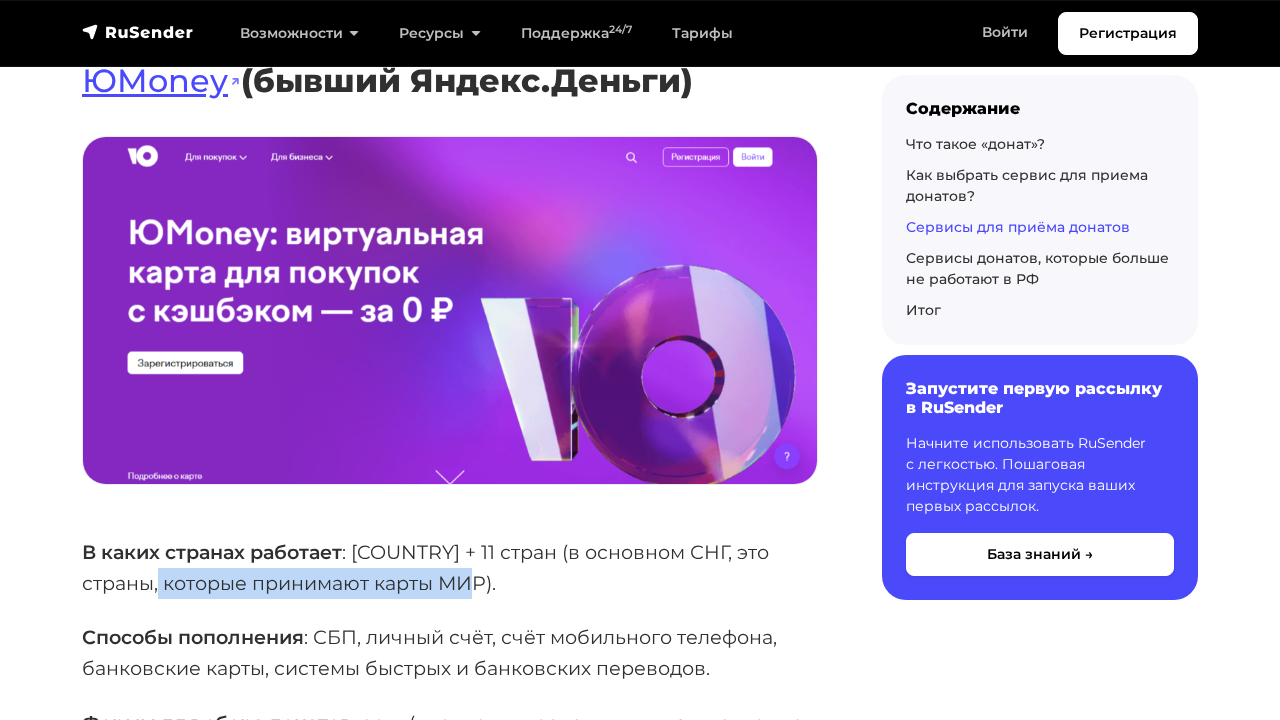 click on "В каких странах работает : [COUNTRY] + 11 стран (в основном СНГ, это страны, которые принимают карты МИР)." at bounding box center [450, 567] 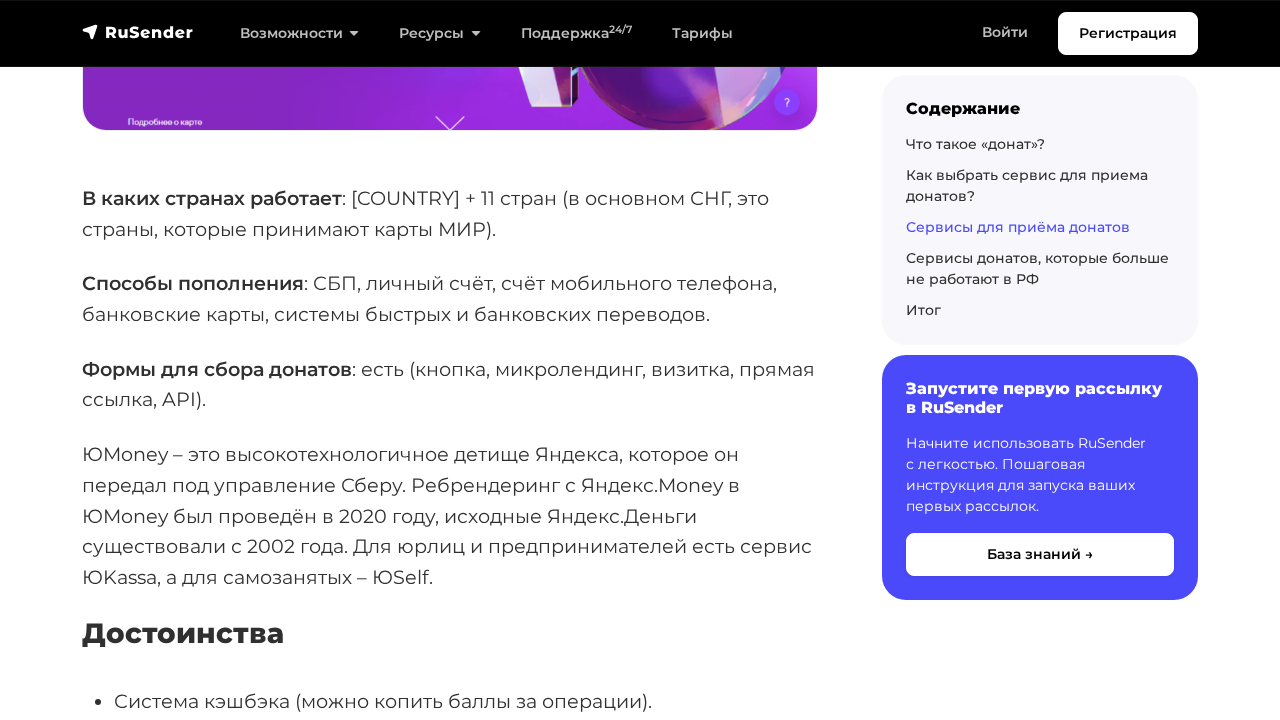 scroll, scrollTop: 8041, scrollLeft: 0, axis: vertical 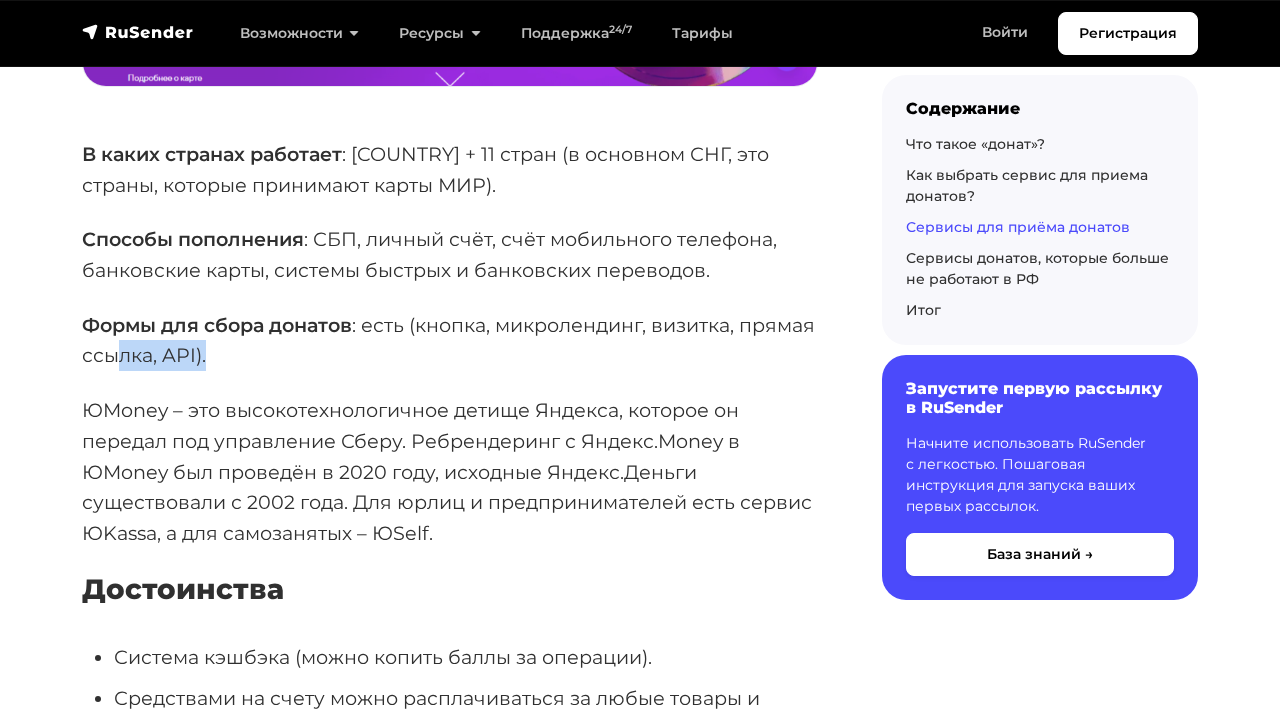 drag, startPoint x: 203, startPoint y: 238, endPoint x: 517, endPoint y: 238, distance: 314 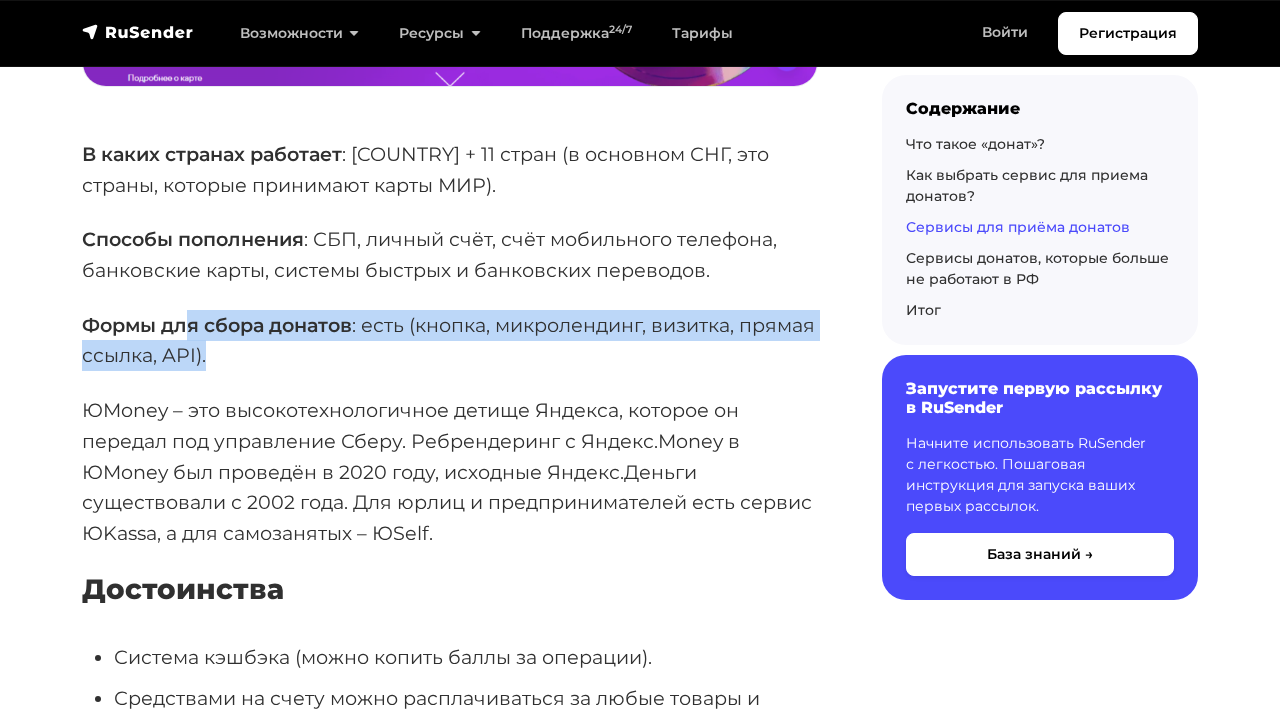 drag, startPoint x: 182, startPoint y: 204, endPoint x: 460, endPoint y: 221, distance: 278.5193 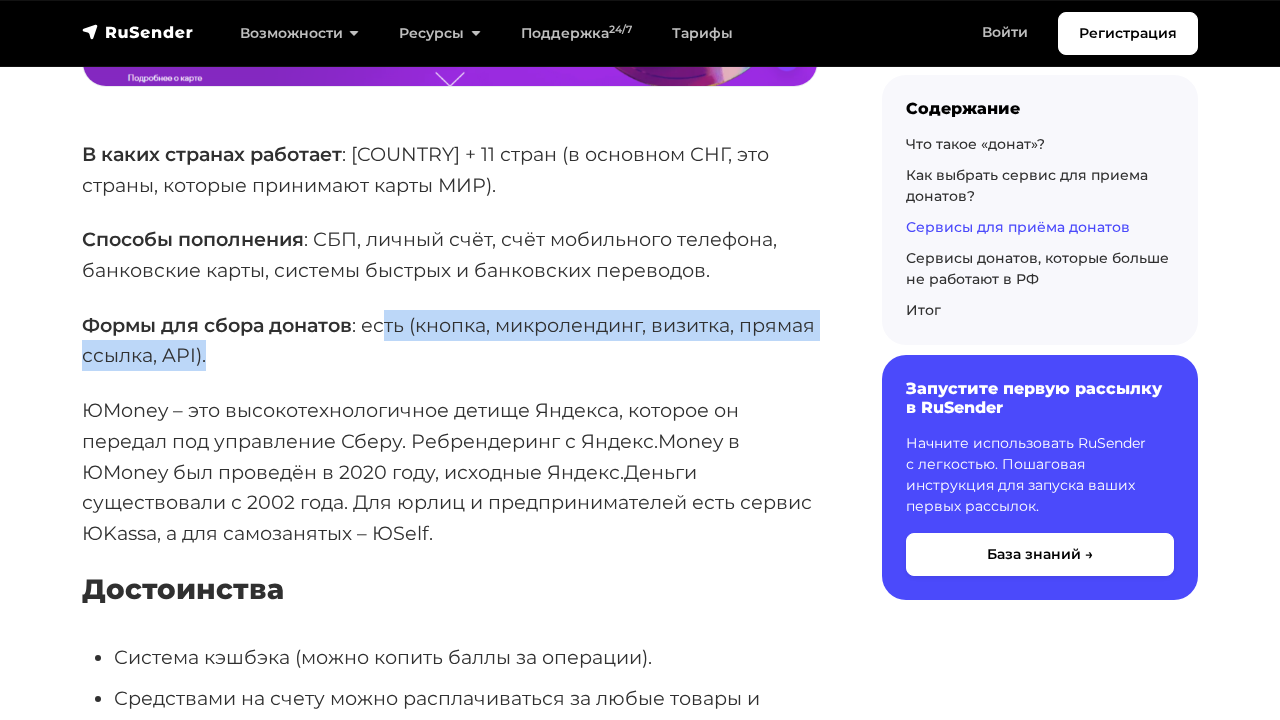 drag, startPoint x: 387, startPoint y: 200, endPoint x: 470, endPoint y: 244, distance: 93.941475 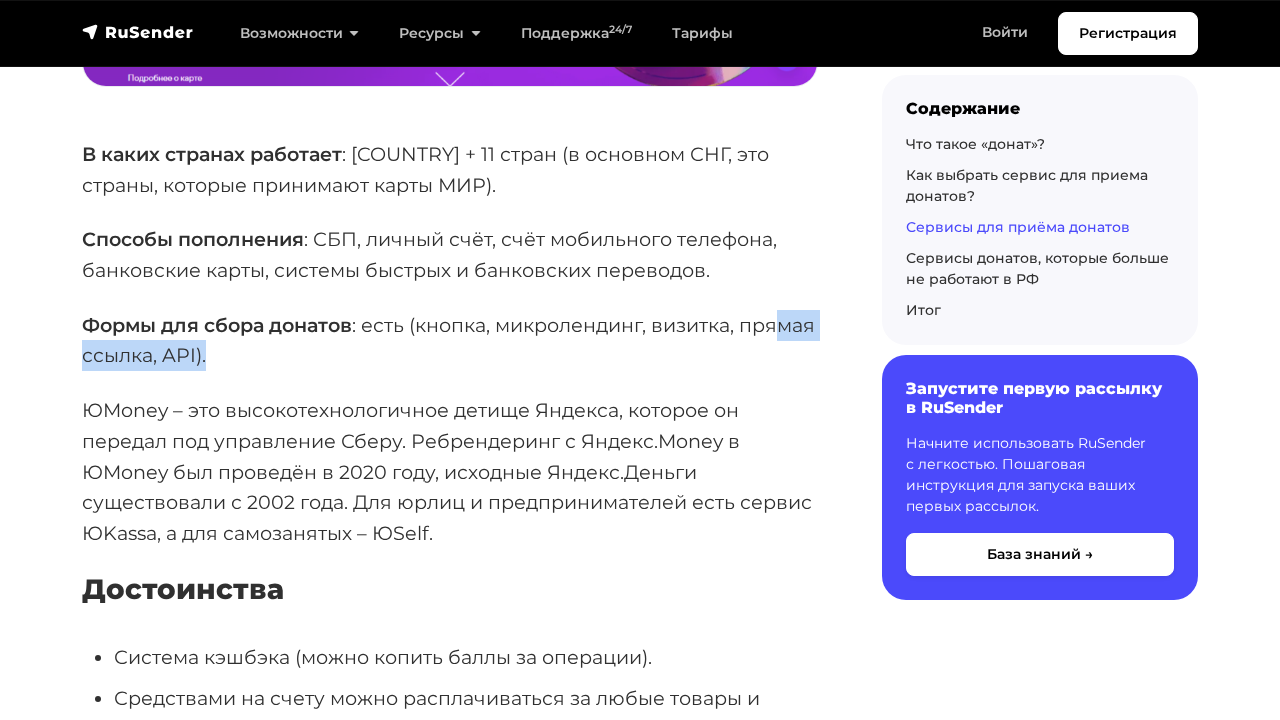 drag, startPoint x: 373, startPoint y: 244, endPoint x: 118, endPoint y: 244, distance: 255 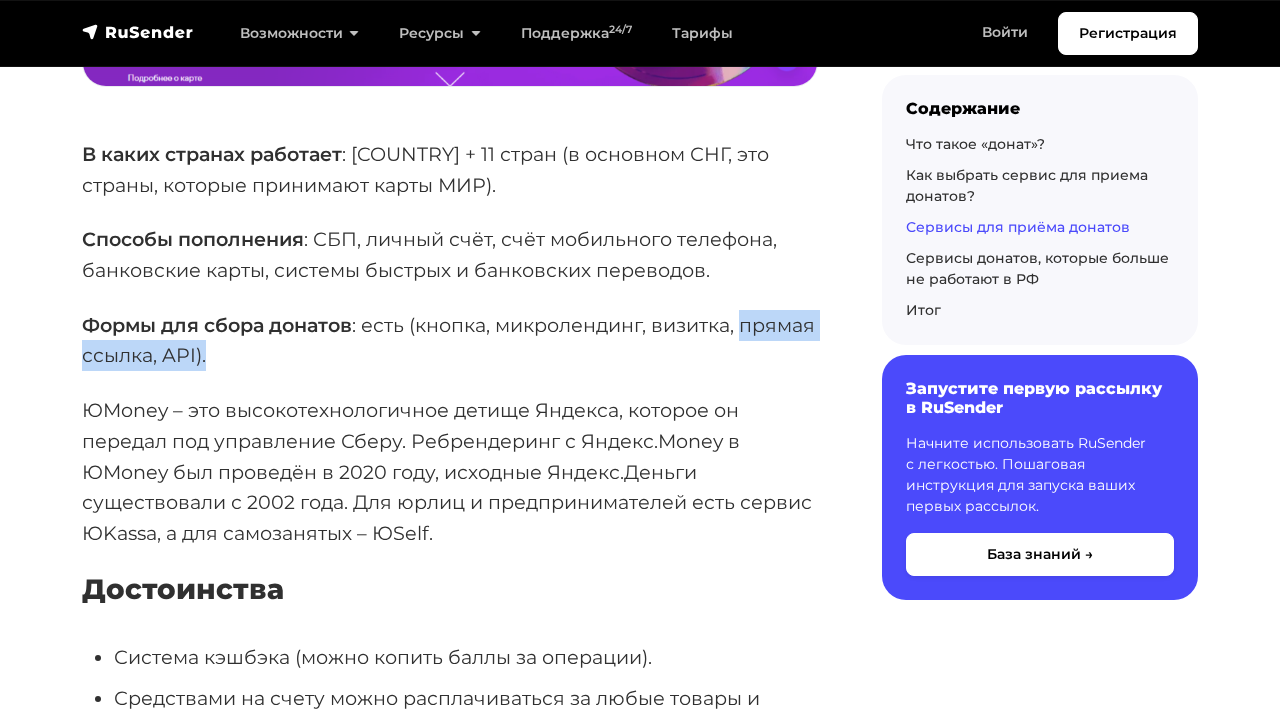 drag, startPoint x: 68, startPoint y: 244, endPoint x: 366, endPoint y: 244, distance: 298 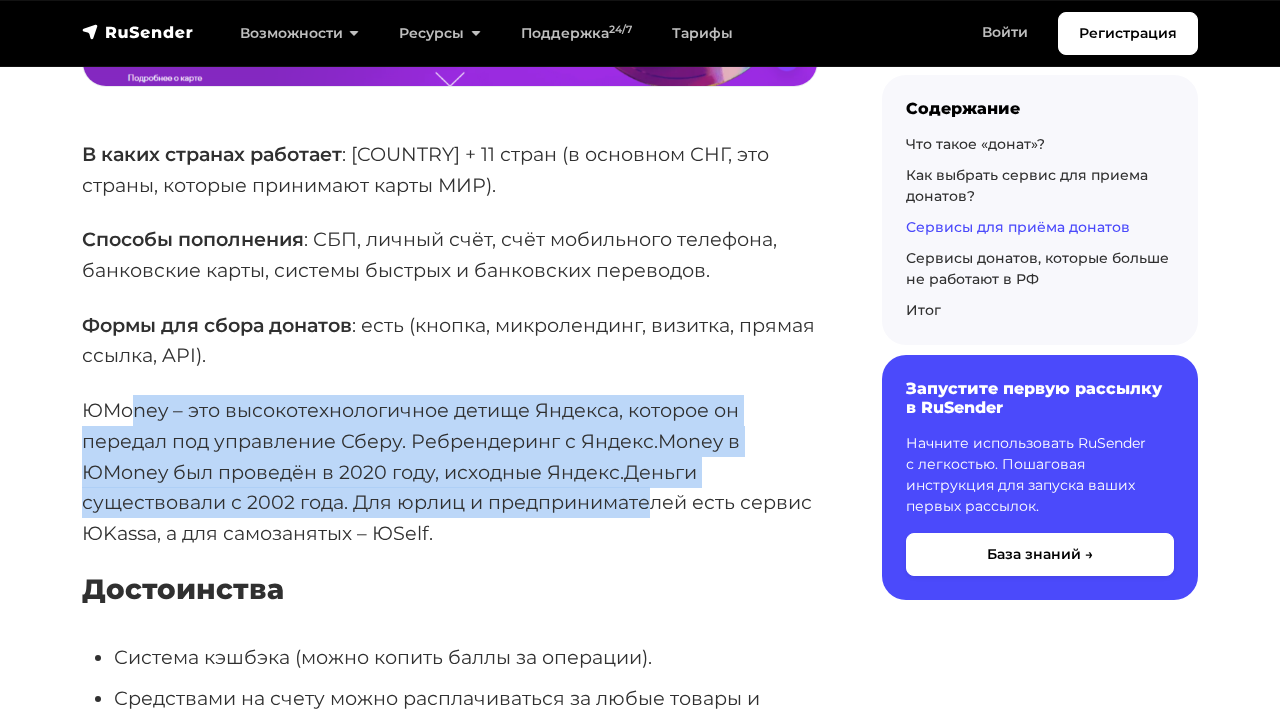drag, startPoint x: 133, startPoint y: 281, endPoint x: 643, endPoint y: 388, distance: 521.10364 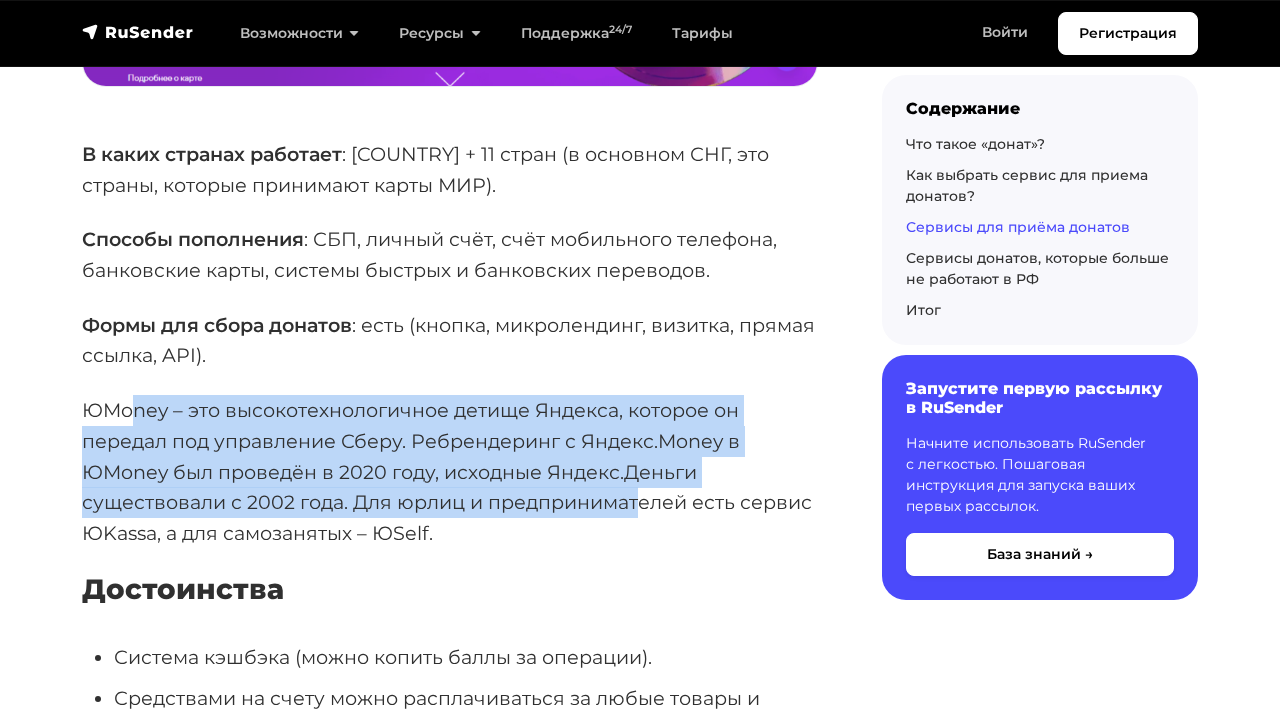 click on "ЮMoney – это высокотехнологичное детище Яндекса, которое он передал под управление Сберу. Ребрендеринг с Яндекс.Money в ЮMoney был проведён в 2020 году, исходные Яндекс.Деньги существовали с 2002 года. Для юрлиц и предпринимателей есть сервис ЮKassa, а для самозанятых – ЮSelf." at bounding box center (450, 472) 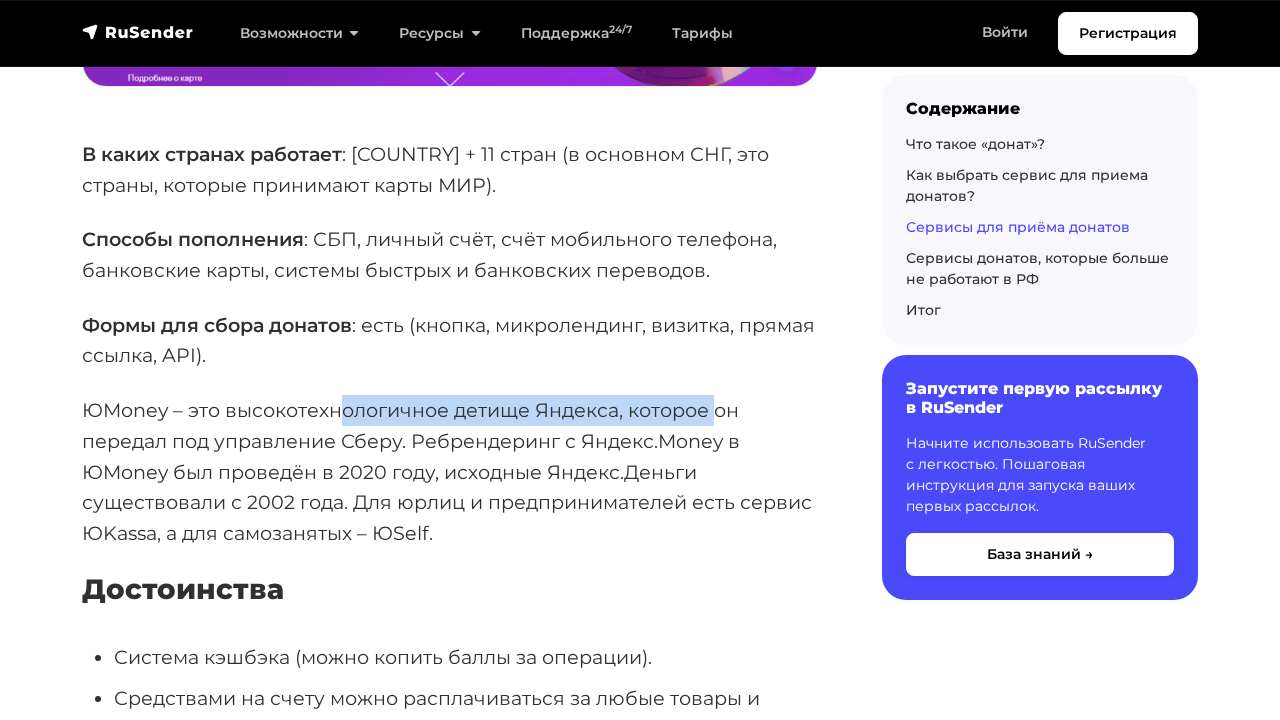 drag, startPoint x: 345, startPoint y: 292, endPoint x: 713, endPoint y: 291, distance: 368.00137 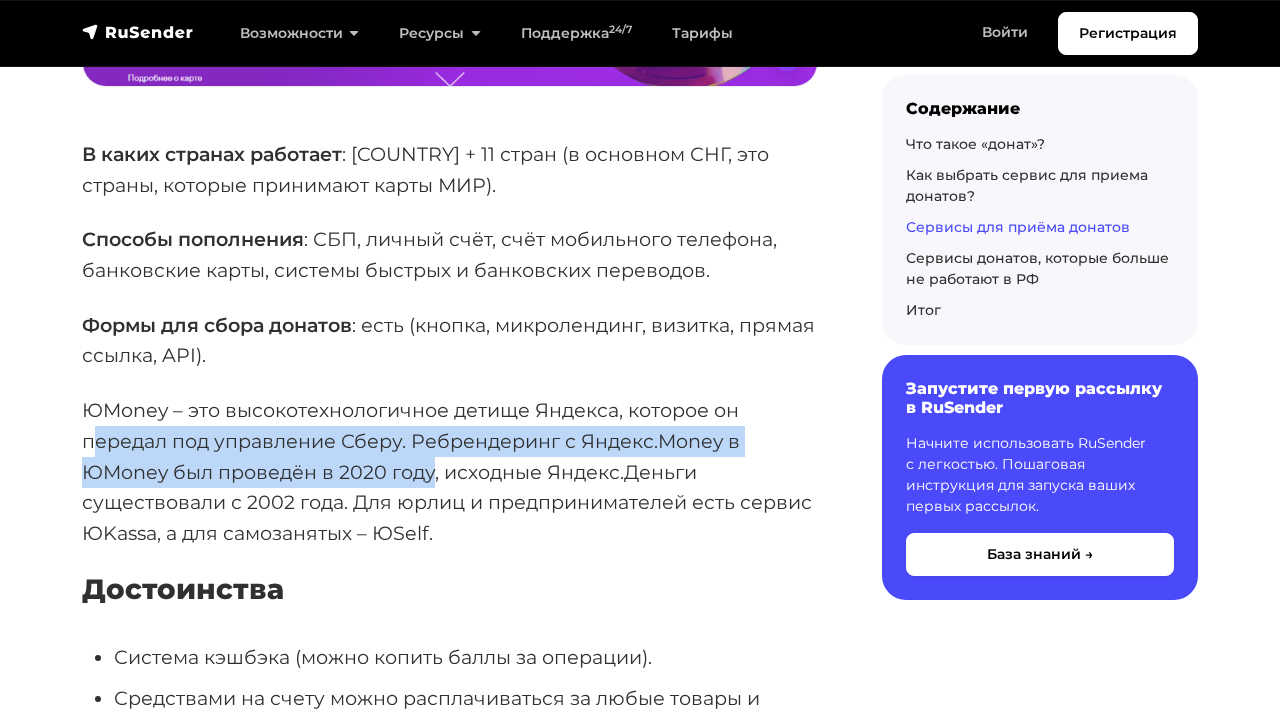 drag, startPoint x: 95, startPoint y: 317, endPoint x: 435, endPoint y: 331, distance: 340.28812 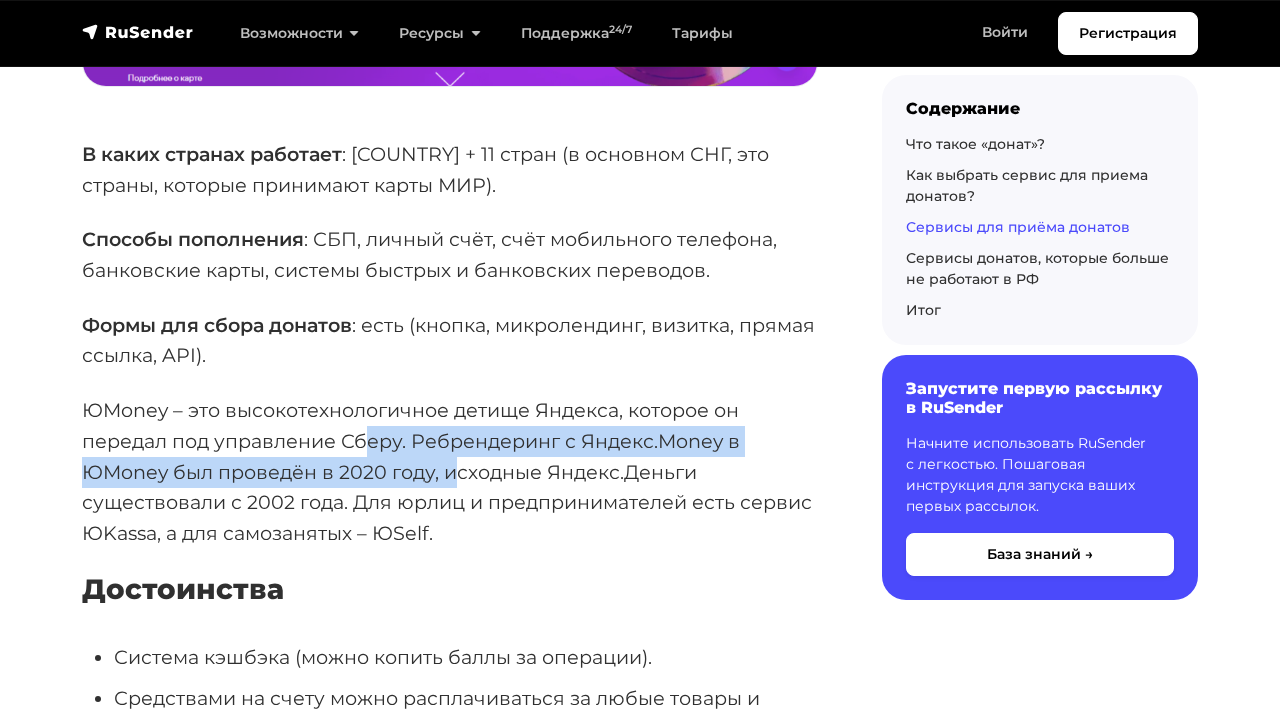 drag, startPoint x: 368, startPoint y: 316, endPoint x: 457, endPoint y: 354, distance: 96.77293 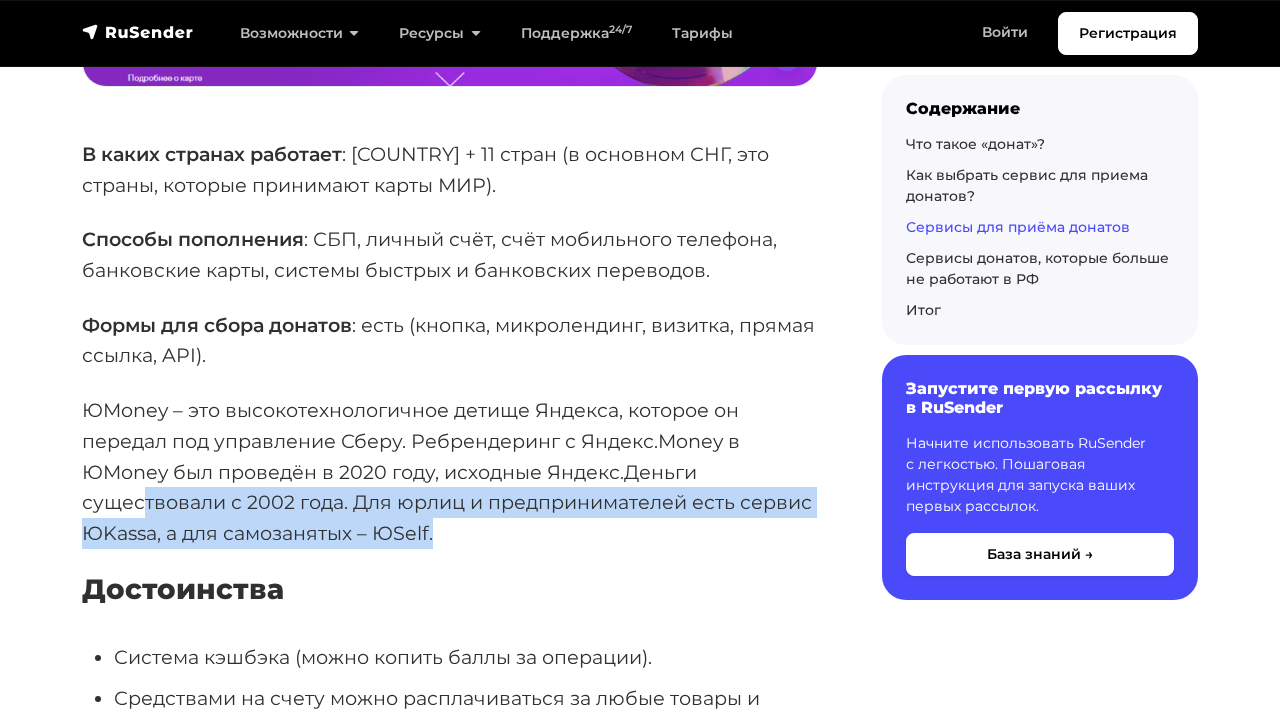 drag, startPoint x: 139, startPoint y: 379, endPoint x: 483, endPoint y: 403, distance: 344.83618 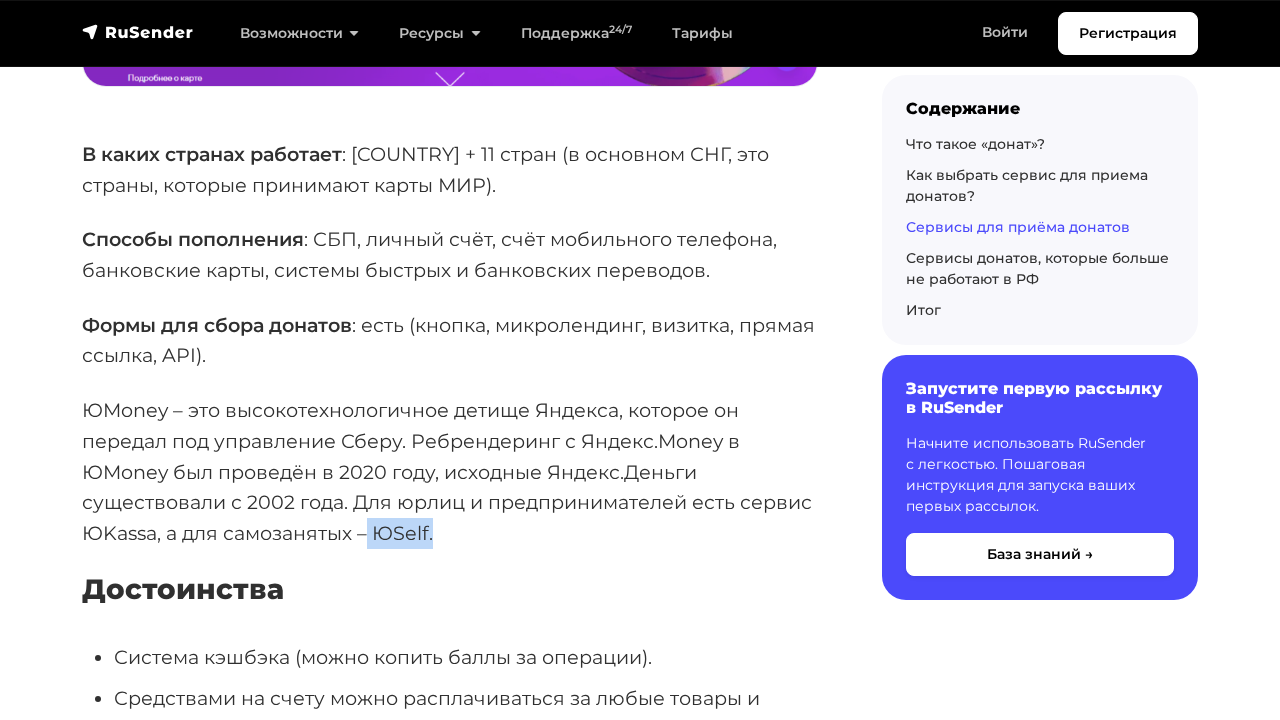 drag, startPoint x: 364, startPoint y: 391, endPoint x: 459, endPoint y: 391, distance: 95 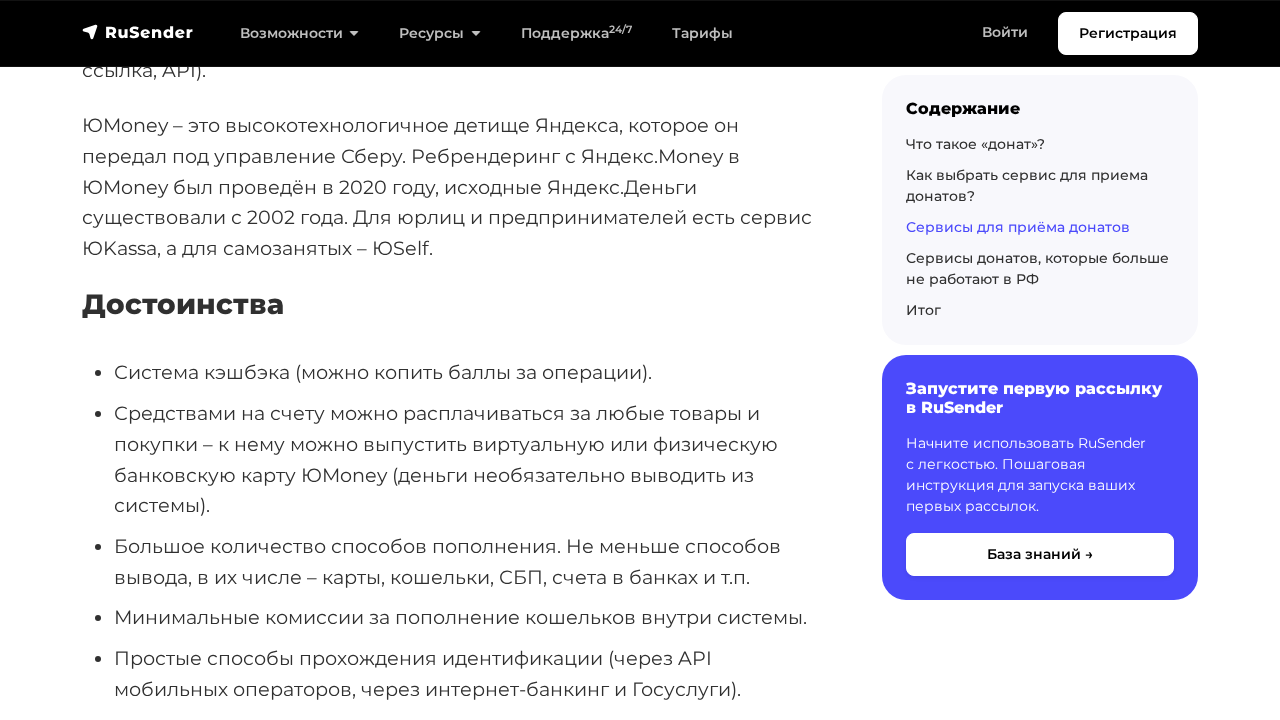 scroll, scrollTop: 8360, scrollLeft: 0, axis: vertical 